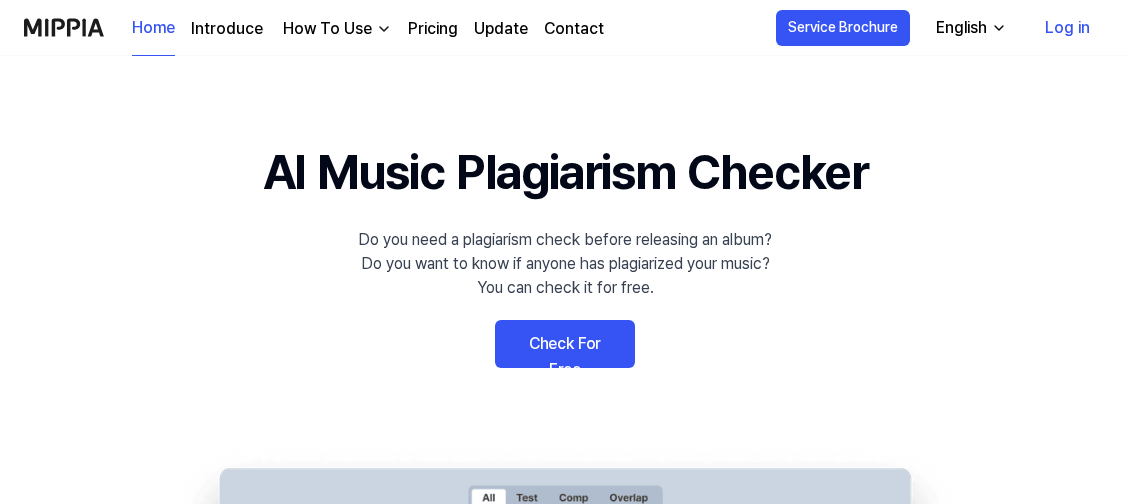 scroll, scrollTop: 0, scrollLeft: 0, axis: both 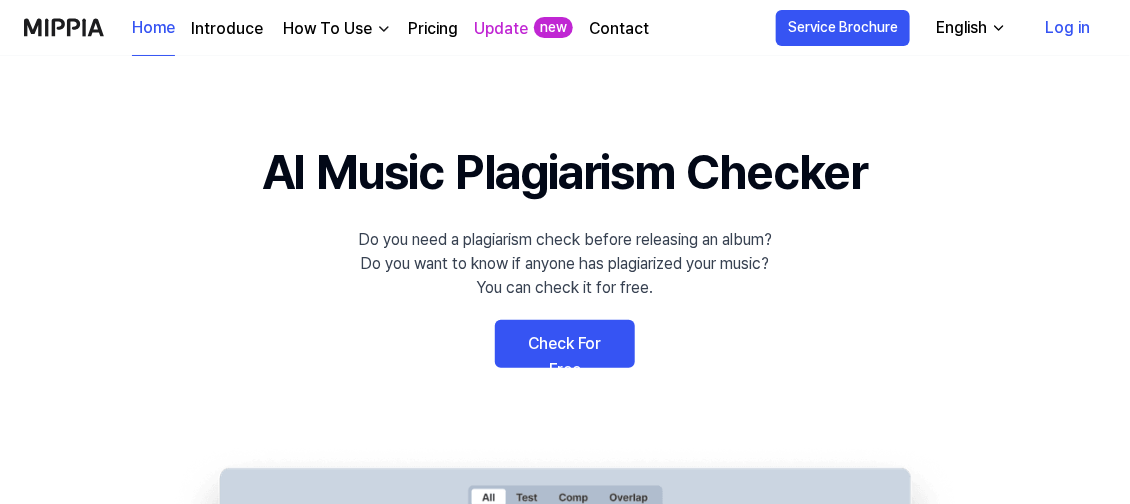 click on "Check For Free" at bounding box center (565, 344) 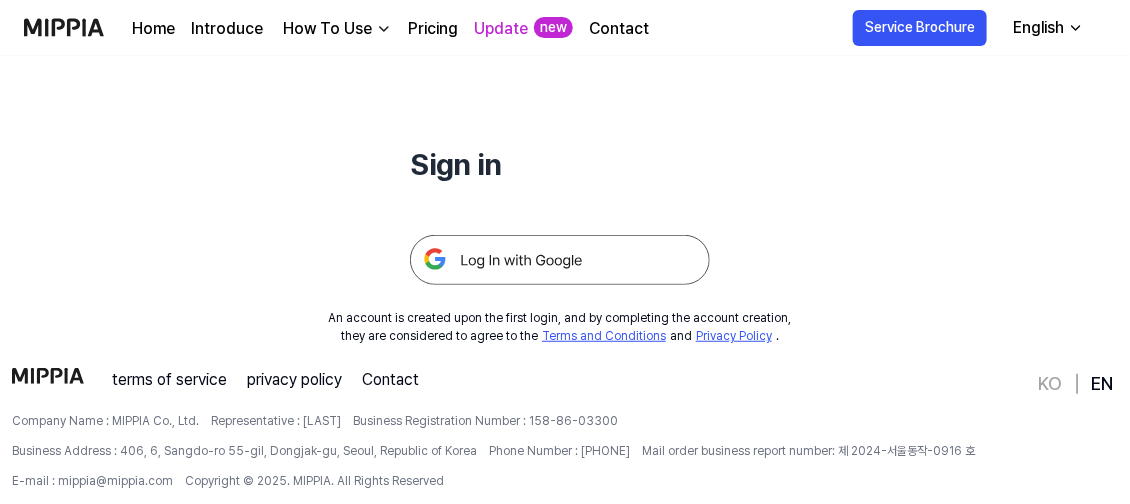 scroll, scrollTop: 234, scrollLeft: 0, axis: vertical 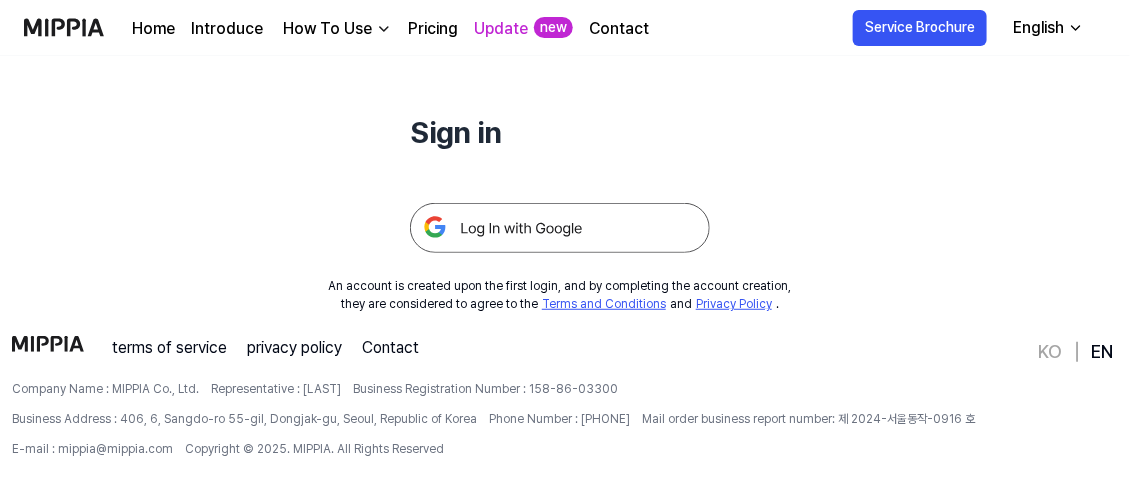 click at bounding box center [560, 228] 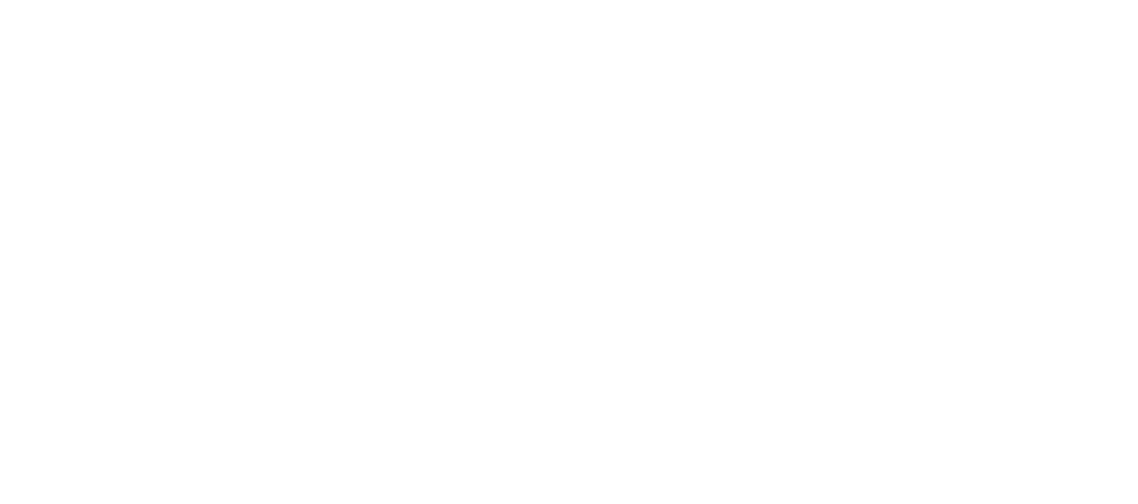 scroll, scrollTop: 0, scrollLeft: 0, axis: both 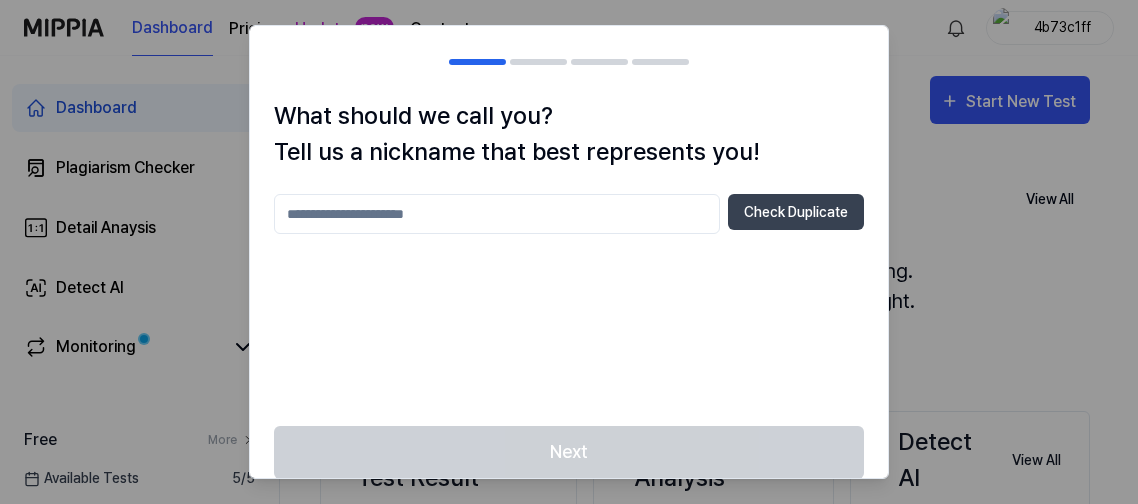 click at bounding box center (497, 214) 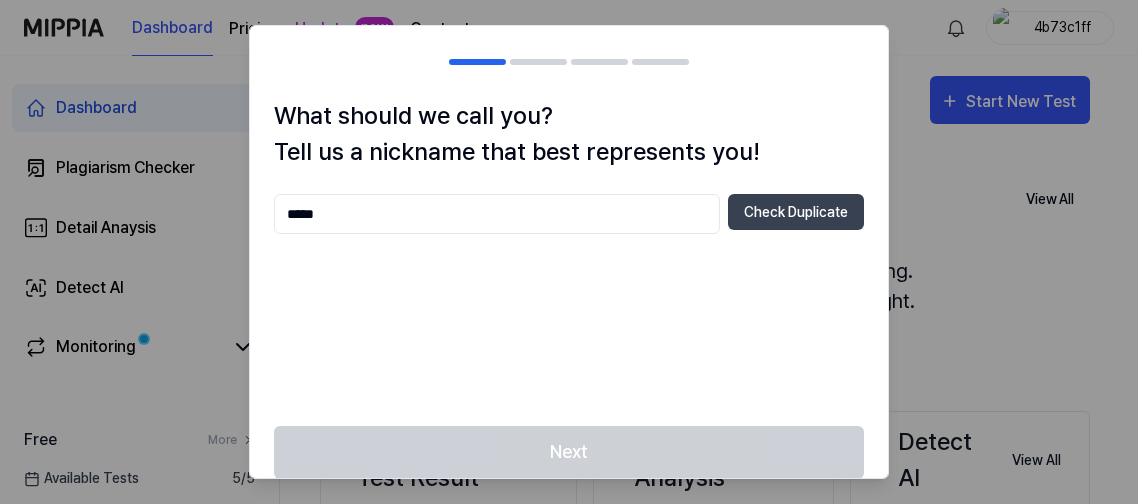 scroll, scrollTop: 24, scrollLeft: 0, axis: vertical 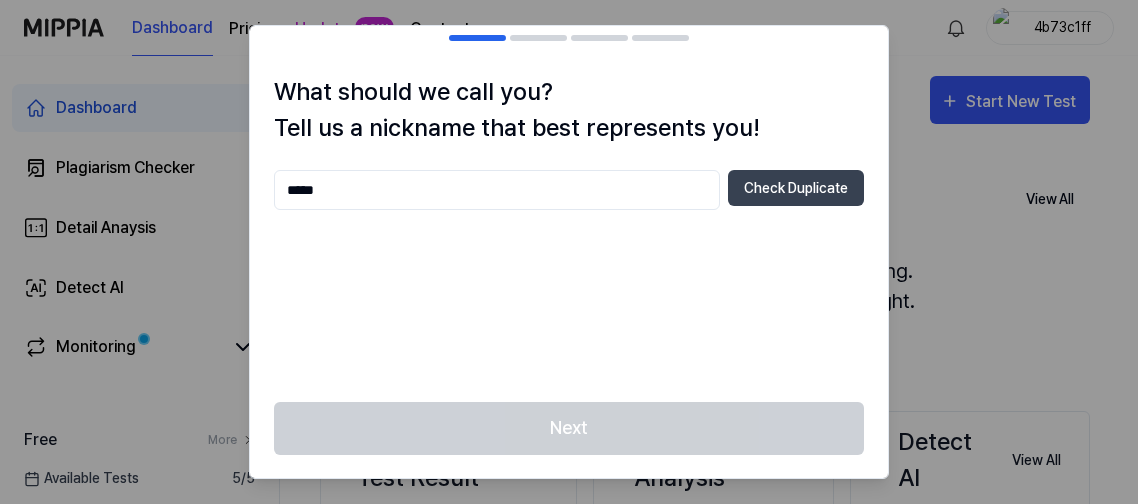 click on "*****" at bounding box center [497, 190] 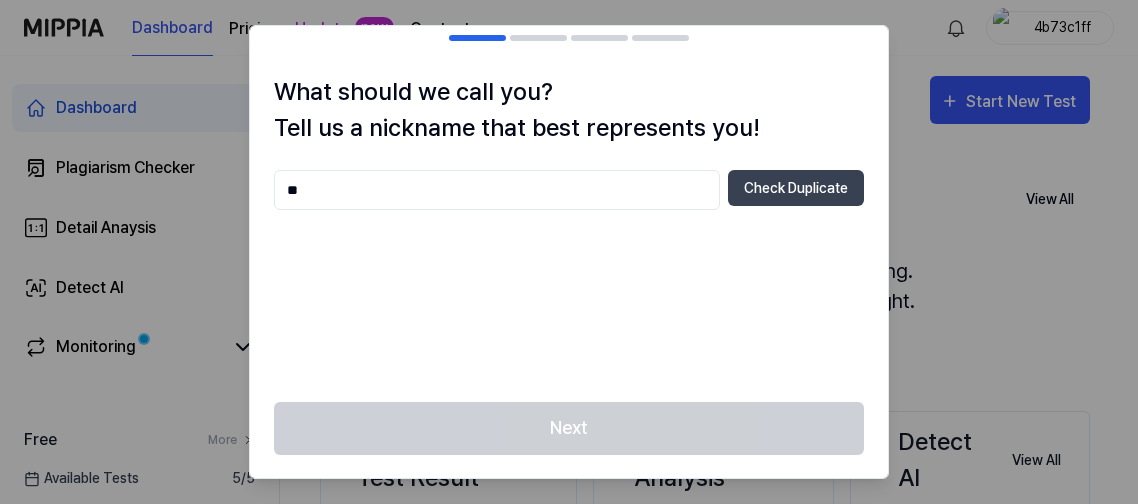 type on "*" 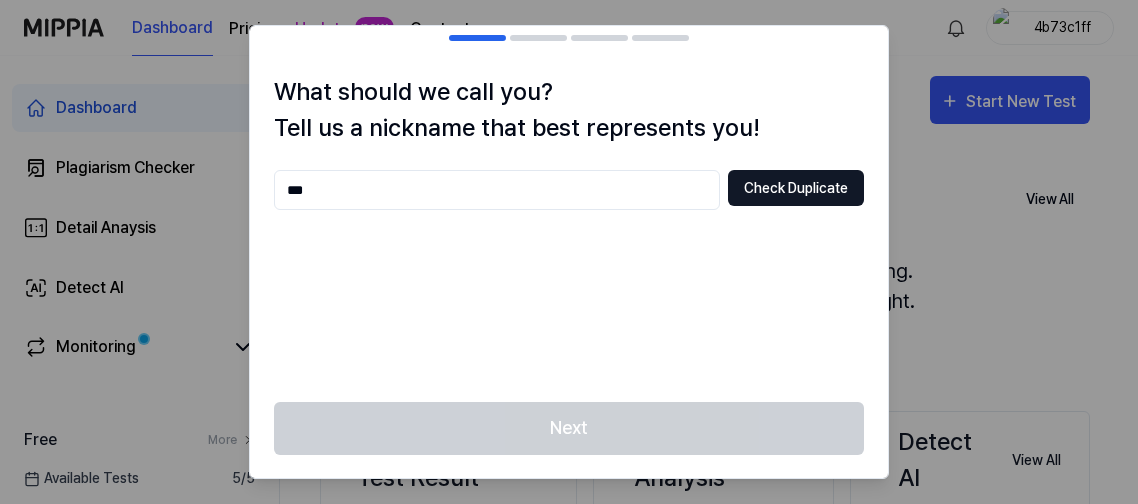 type on "***" 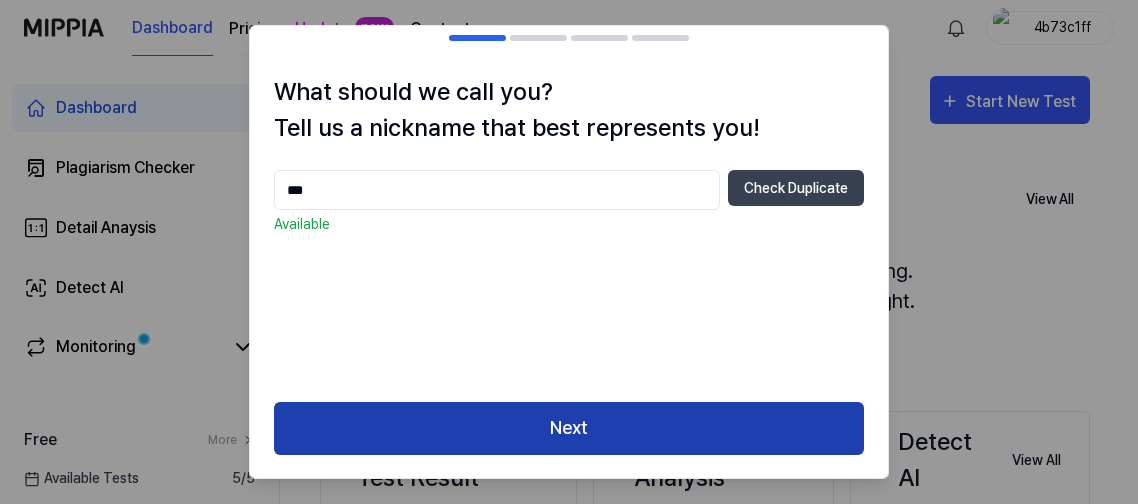 click on "Next" at bounding box center [569, 428] 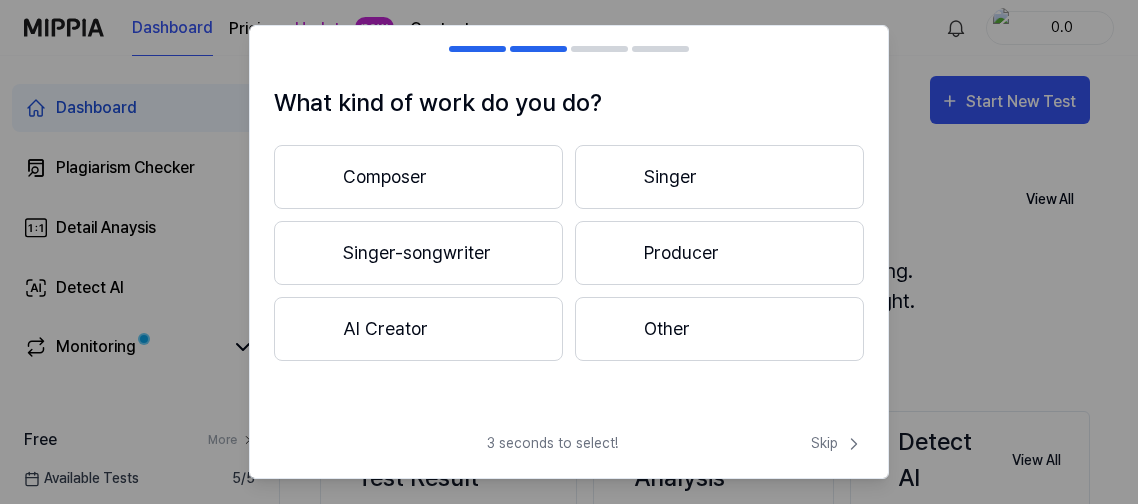 scroll, scrollTop: 12, scrollLeft: 0, axis: vertical 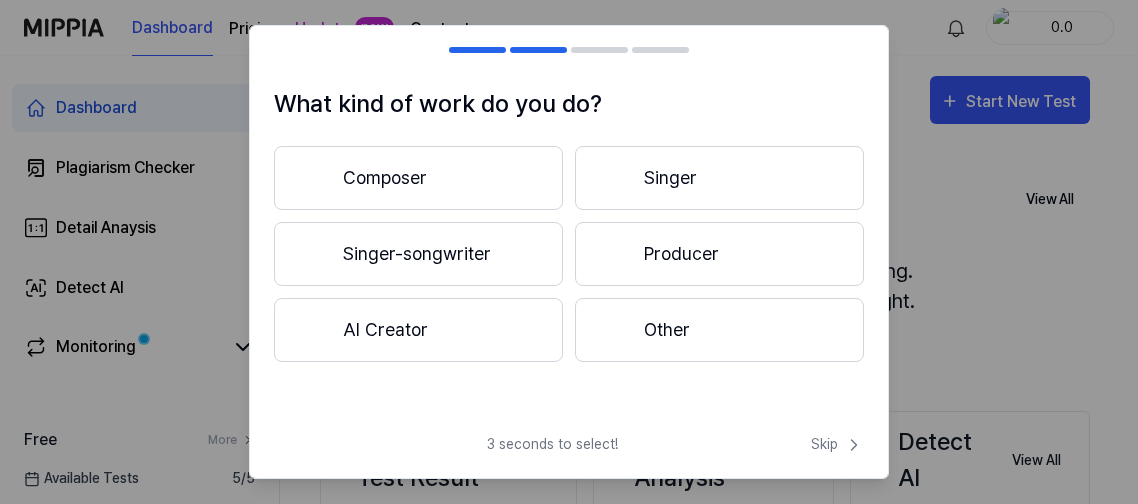 click on "Singer-songwriter" at bounding box center (418, 254) 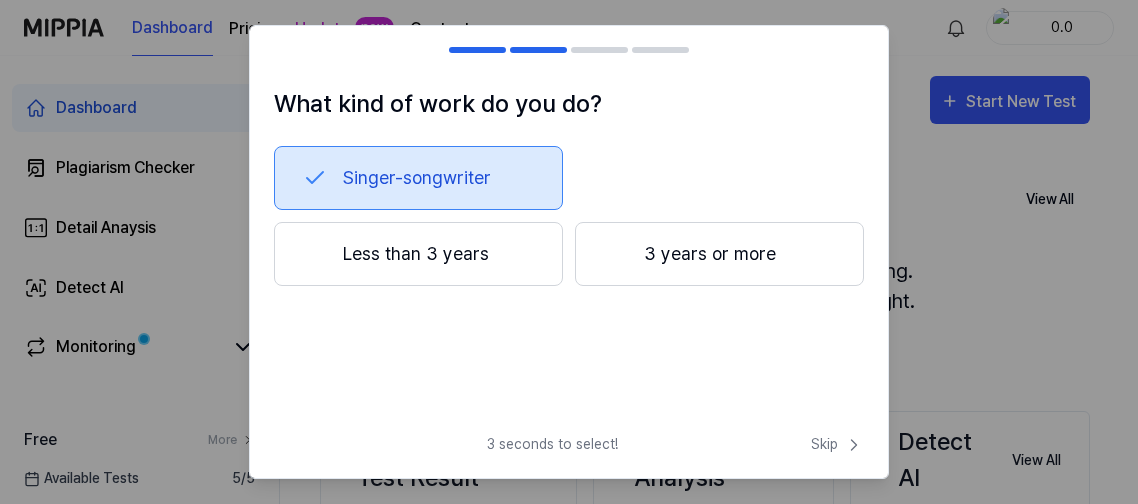 click on "Less than 3 years" at bounding box center (418, 254) 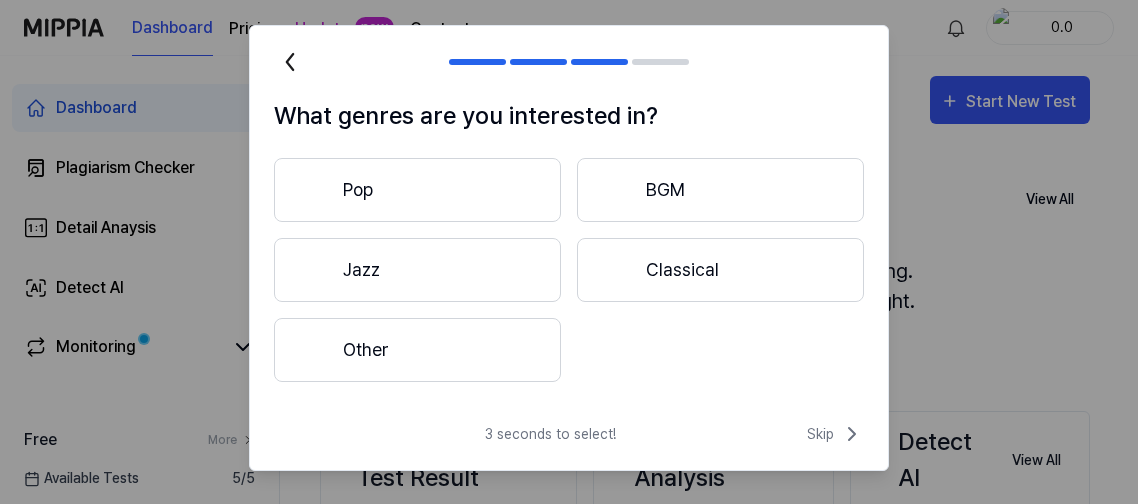 click on "Other" at bounding box center (417, 350) 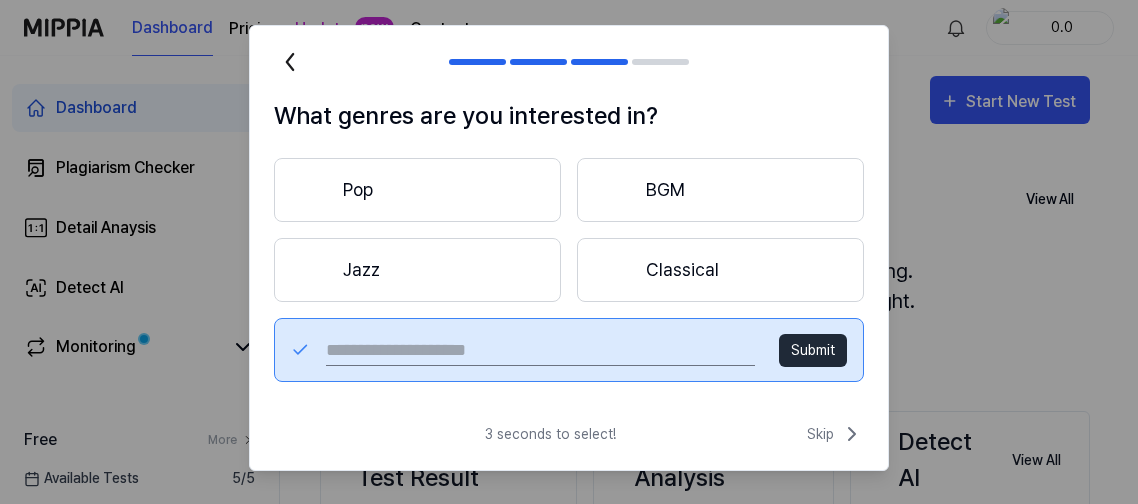 click at bounding box center [540, 350] 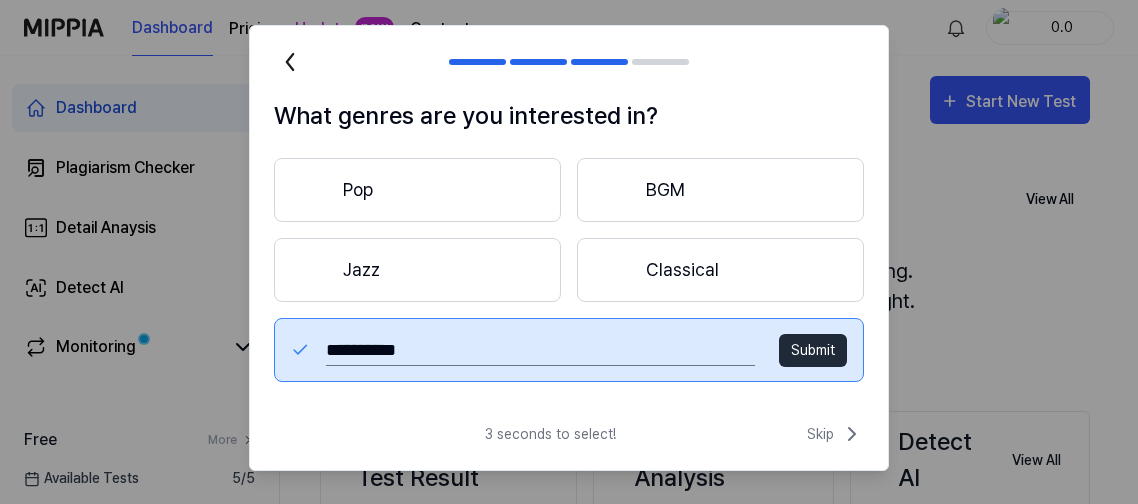 type on "**********" 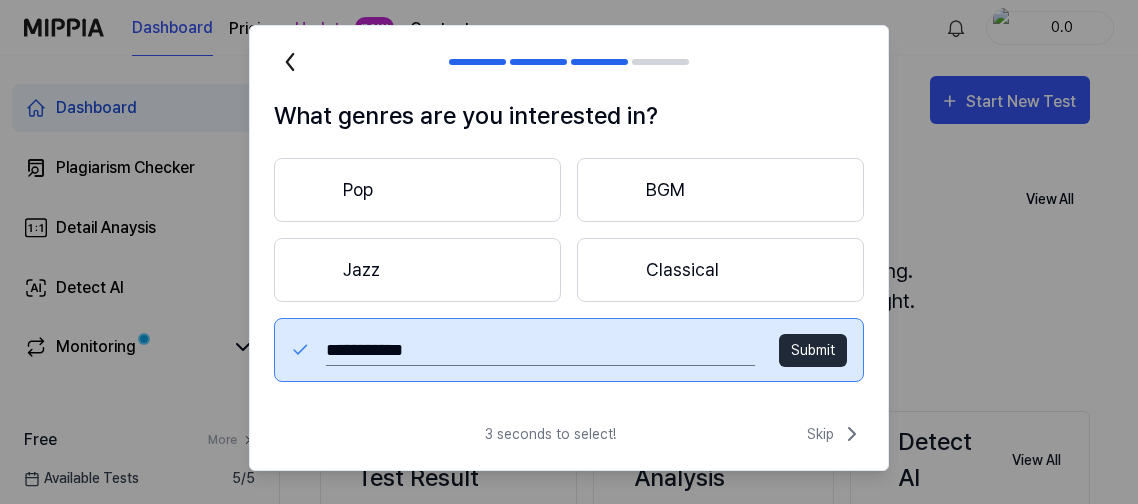 click on "Submit" at bounding box center (813, 350) 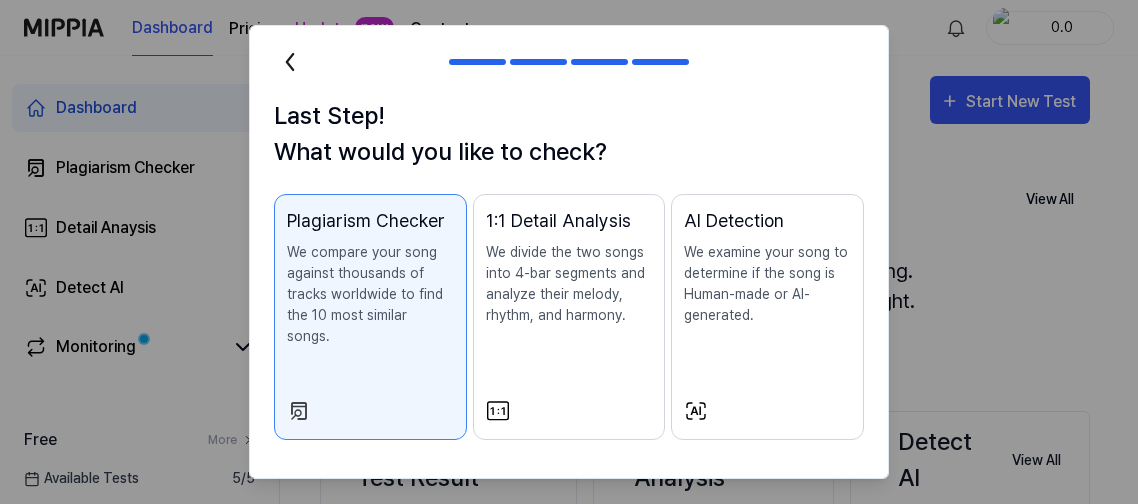 click on "We compare your song against thousands of tracks worldwide to find the 10 most similar songs." at bounding box center (370, 294) 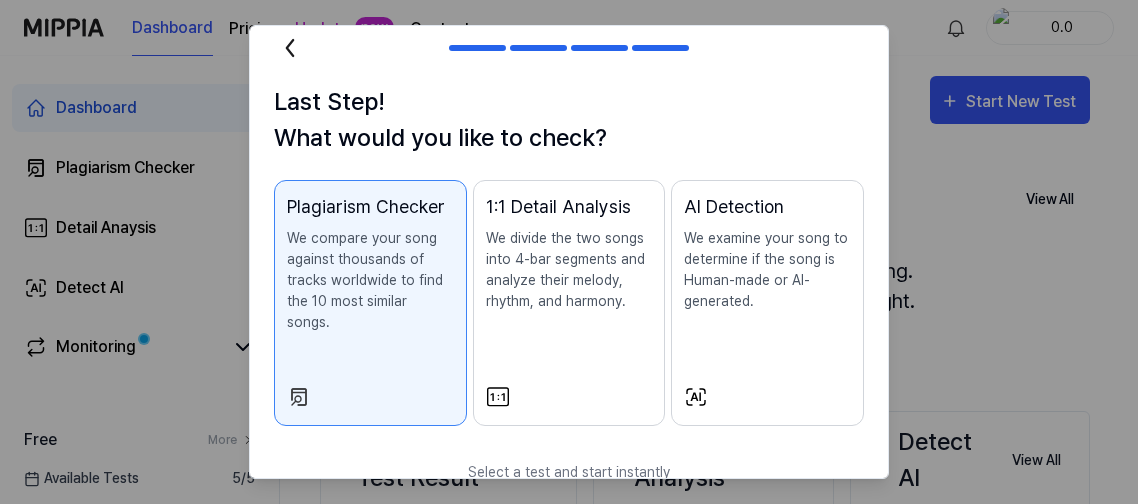 scroll, scrollTop: 85, scrollLeft: 0, axis: vertical 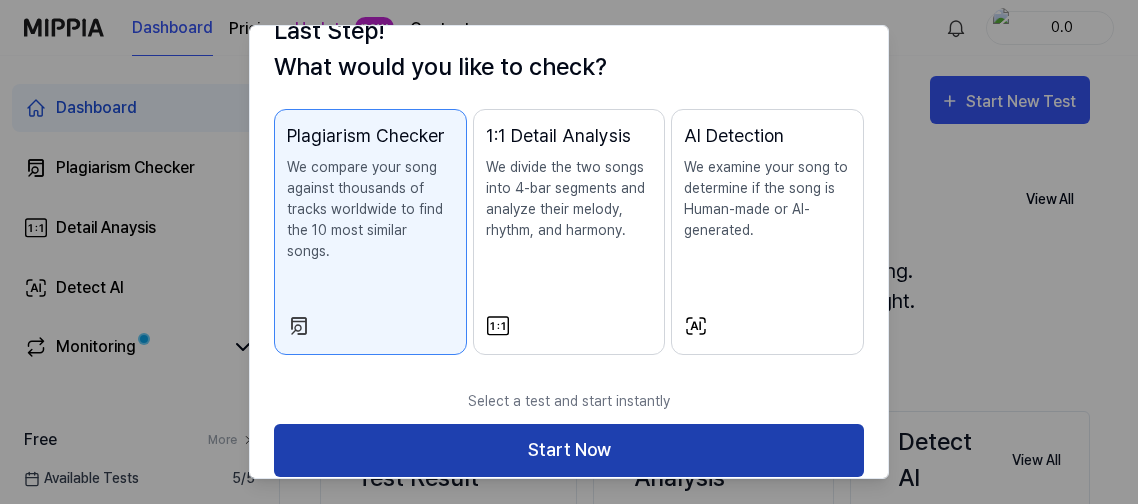 click on "Start Now" at bounding box center (569, 450) 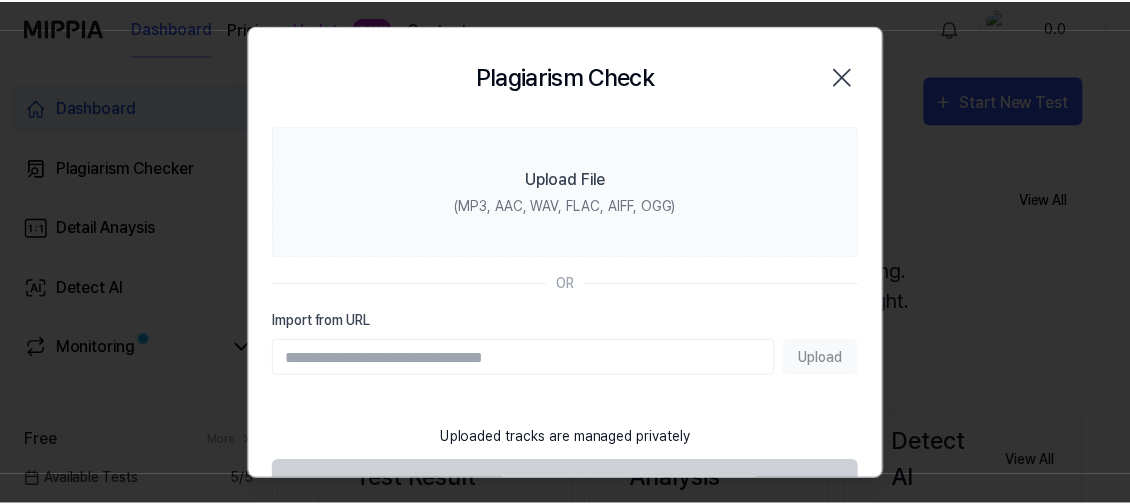 scroll, scrollTop: 2, scrollLeft: 0, axis: vertical 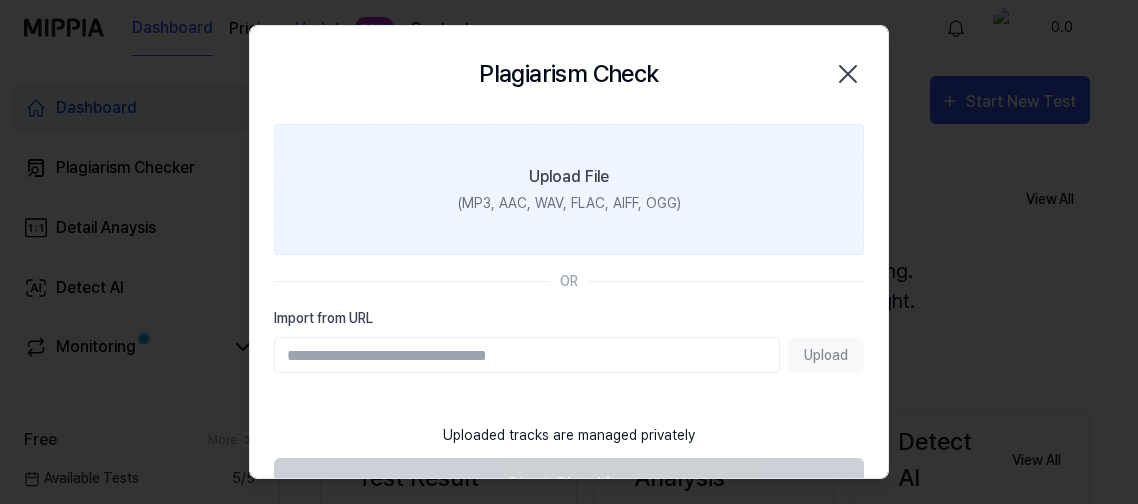 click on "Upload File" at bounding box center [569, 177] 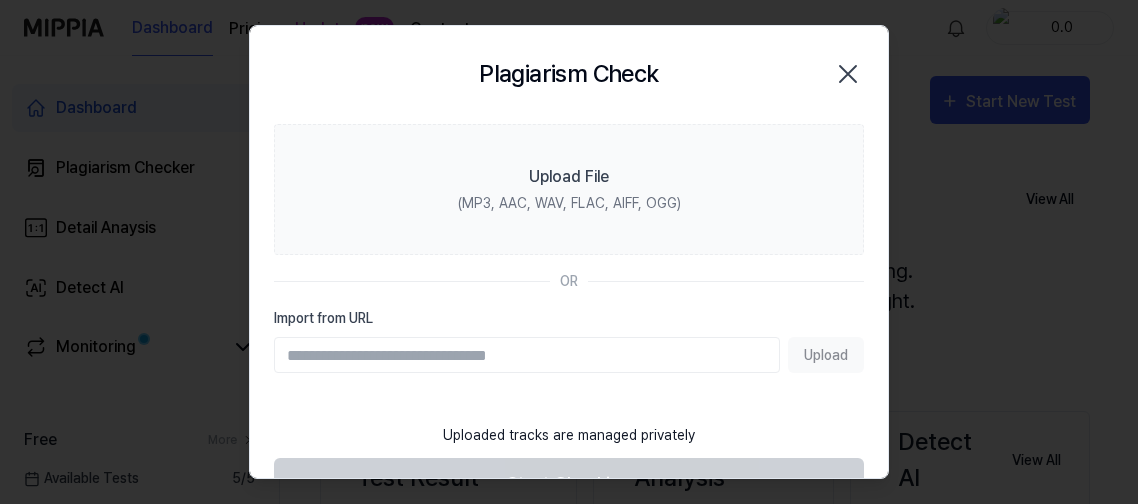click 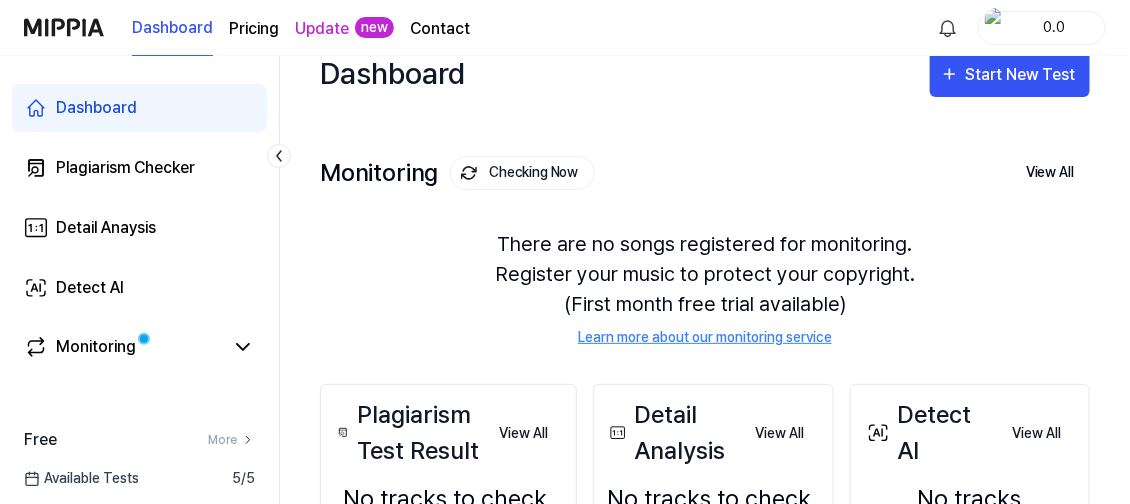 scroll, scrollTop: 0, scrollLeft: 0, axis: both 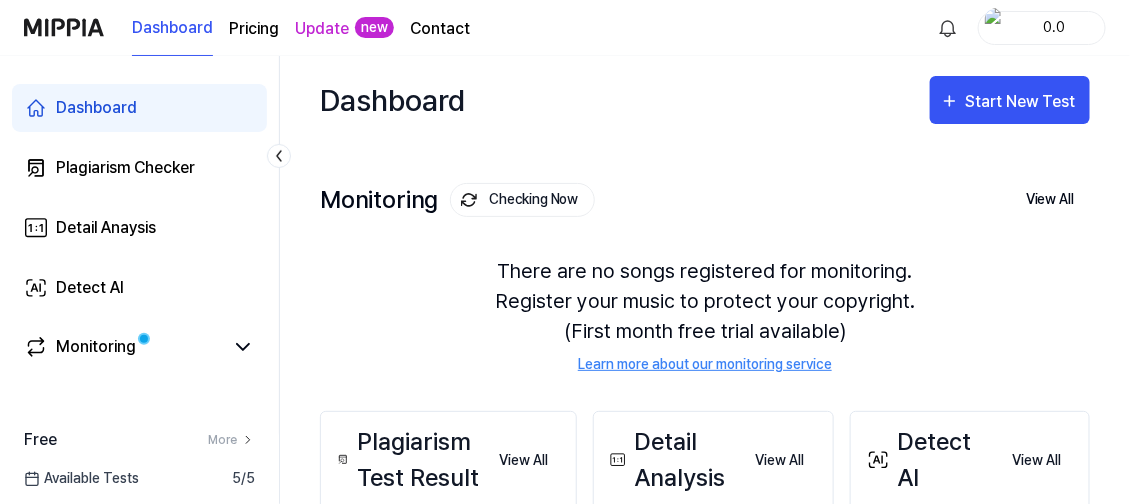 click on "0.0" at bounding box center (1054, 27) 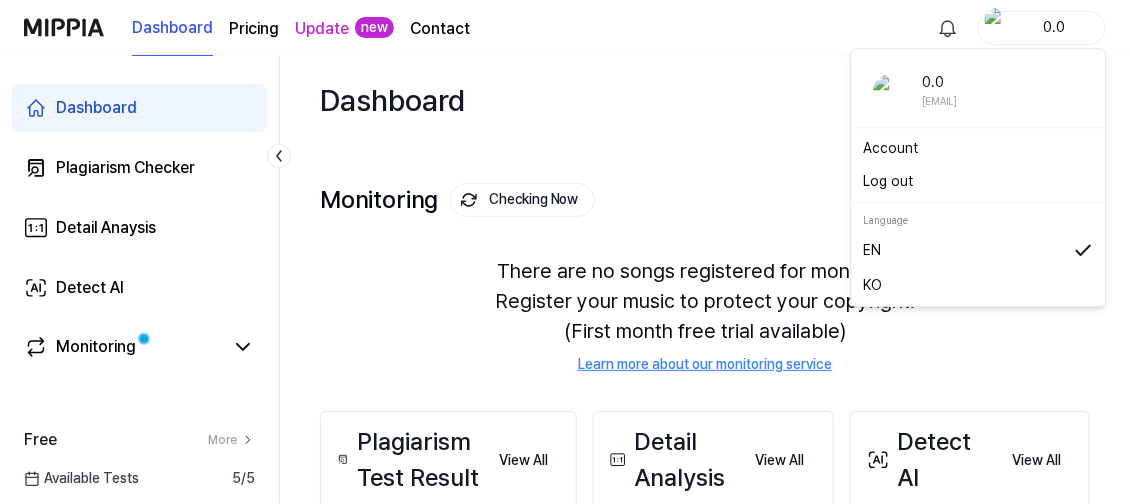 click on "Log out" at bounding box center (979, 182) 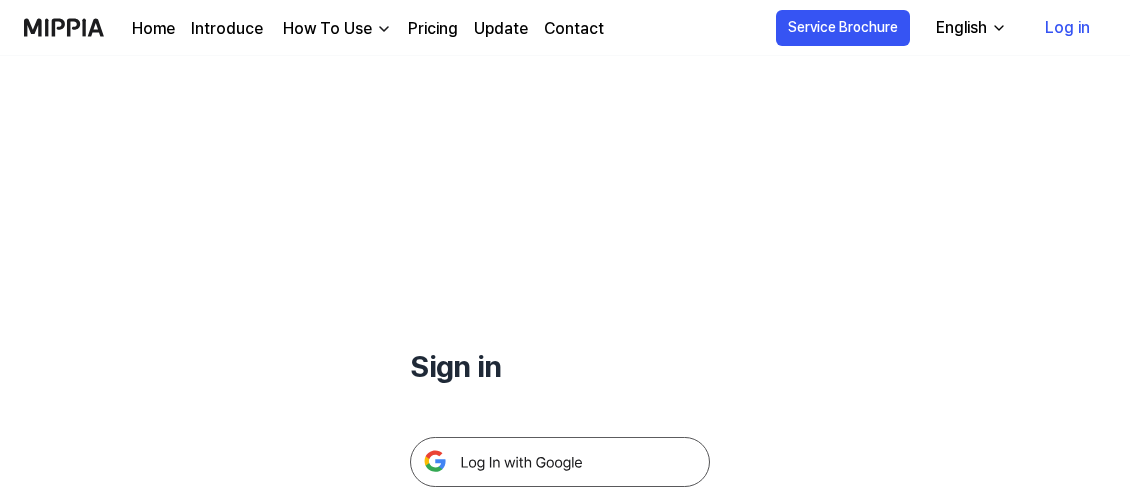 scroll, scrollTop: 235, scrollLeft: 0, axis: vertical 